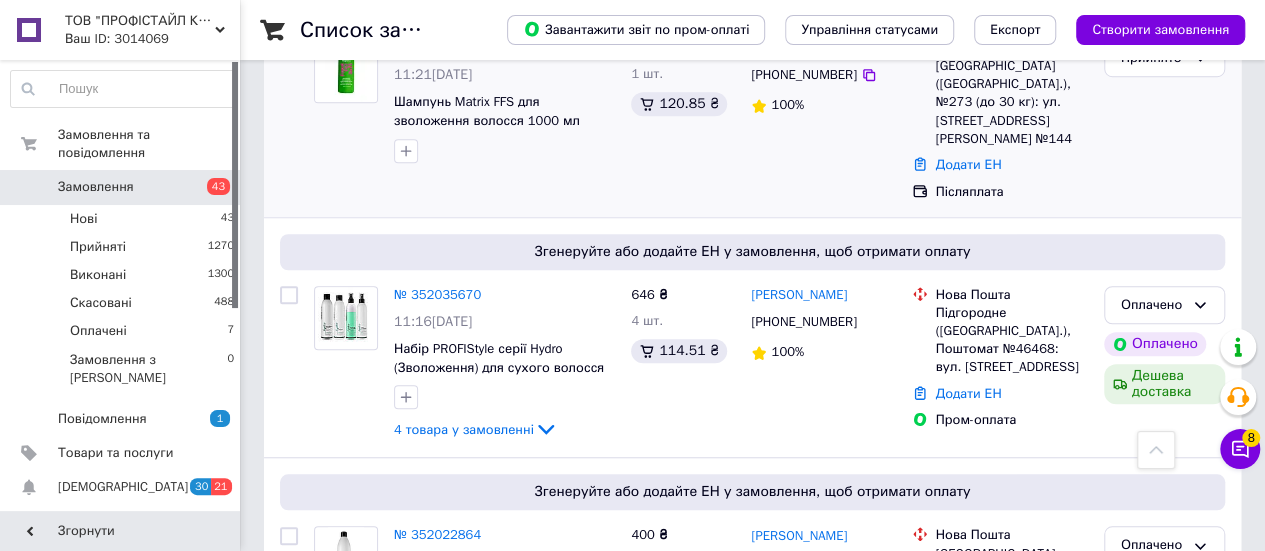 scroll, scrollTop: 0, scrollLeft: 0, axis: both 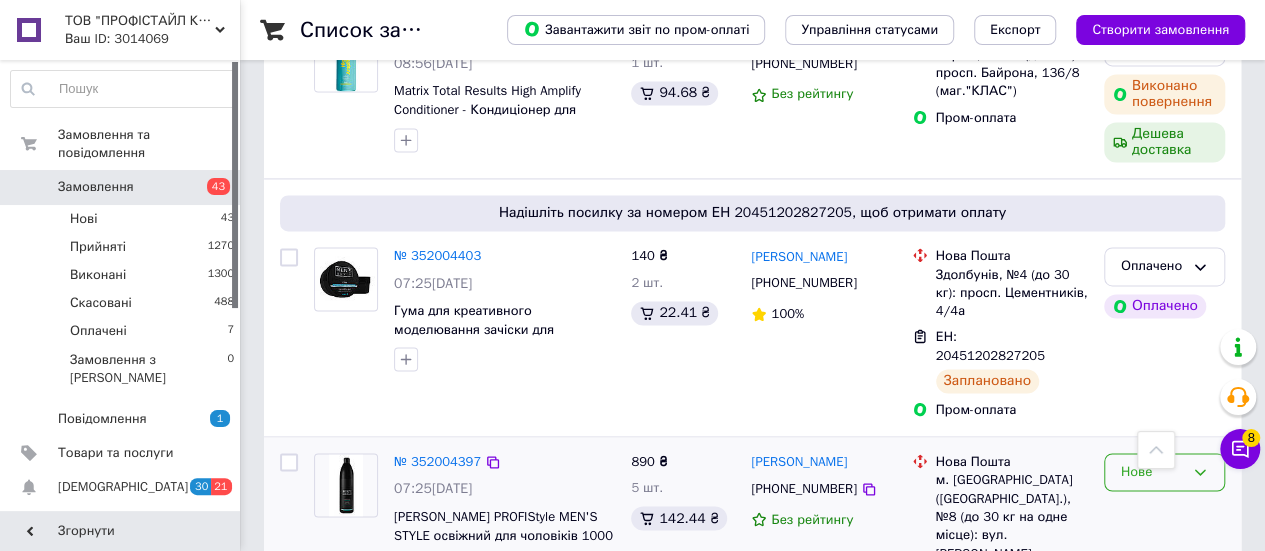 click 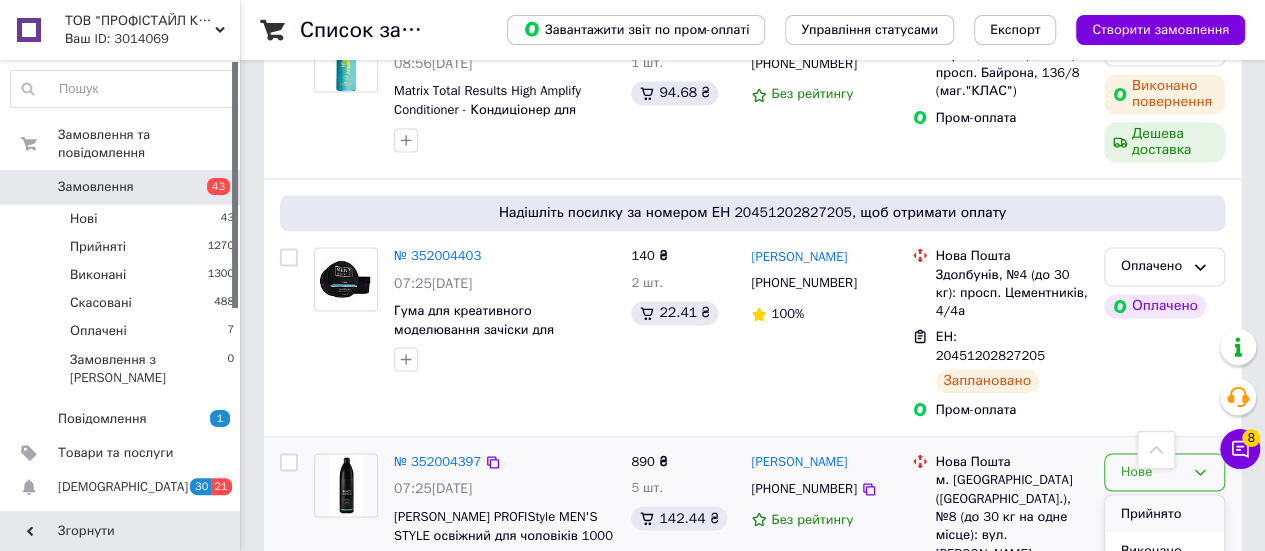 click on "Прийнято" at bounding box center [1164, 513] 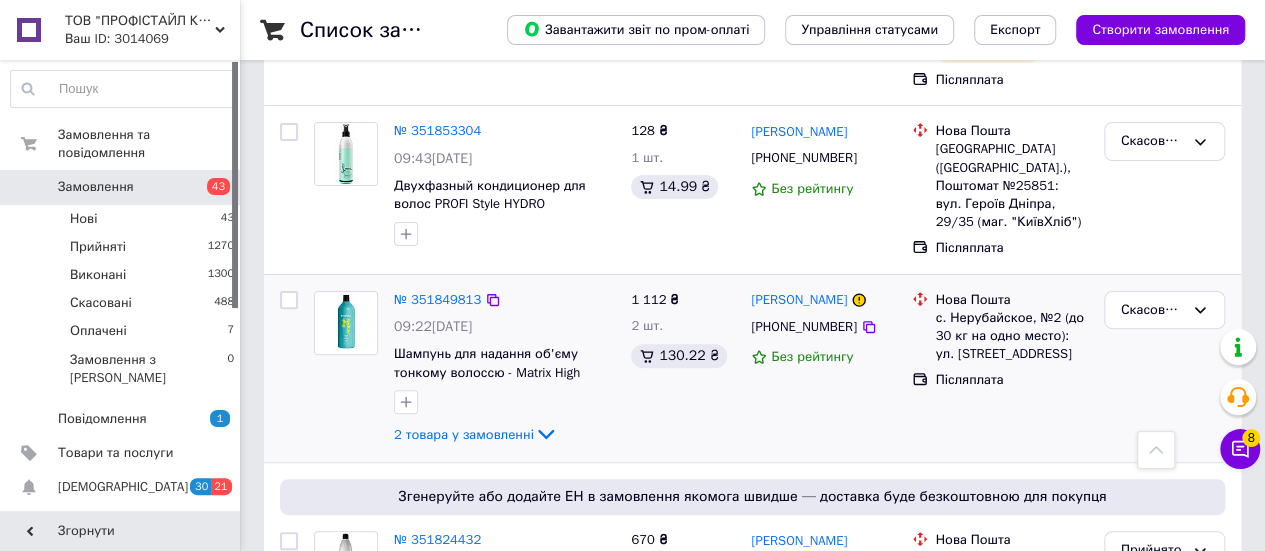 scroll, scrollTop: 4008, scrollLeft: 0, axis: vertical 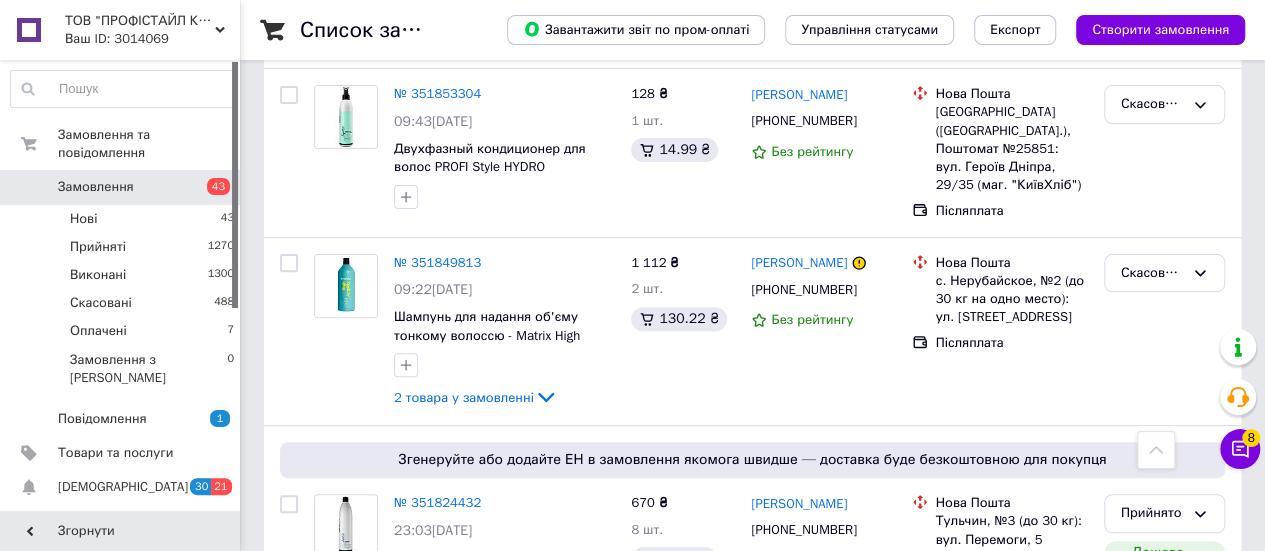 click on "2 товара у замовленні" at bounding box center [464, 825] 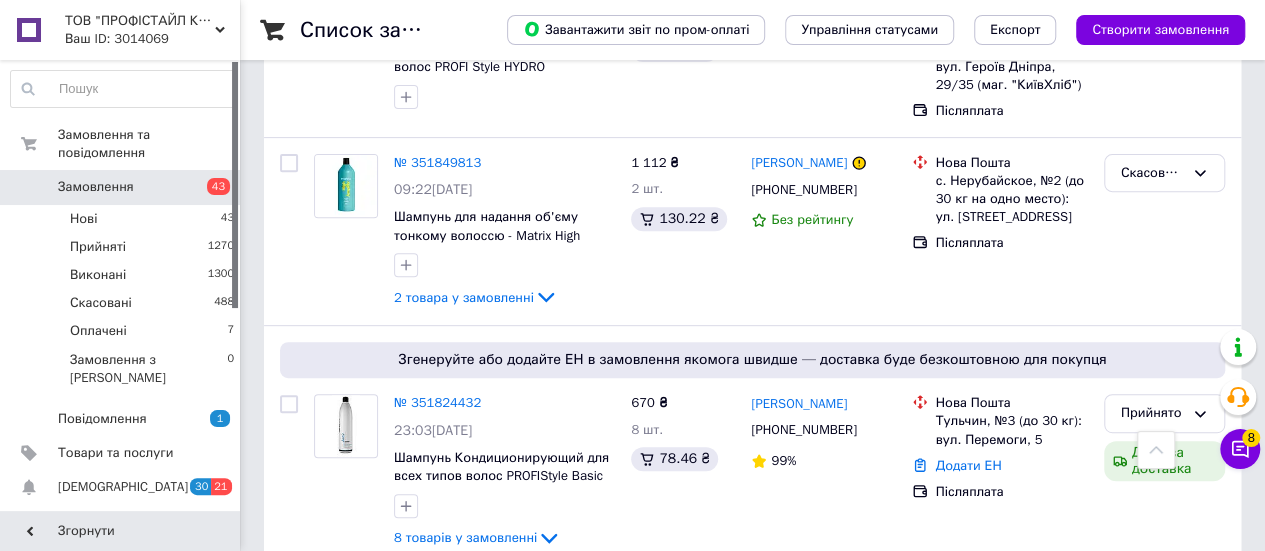 scroll, scrollTop: 4168, scrollLeft: 0, axis: vertical 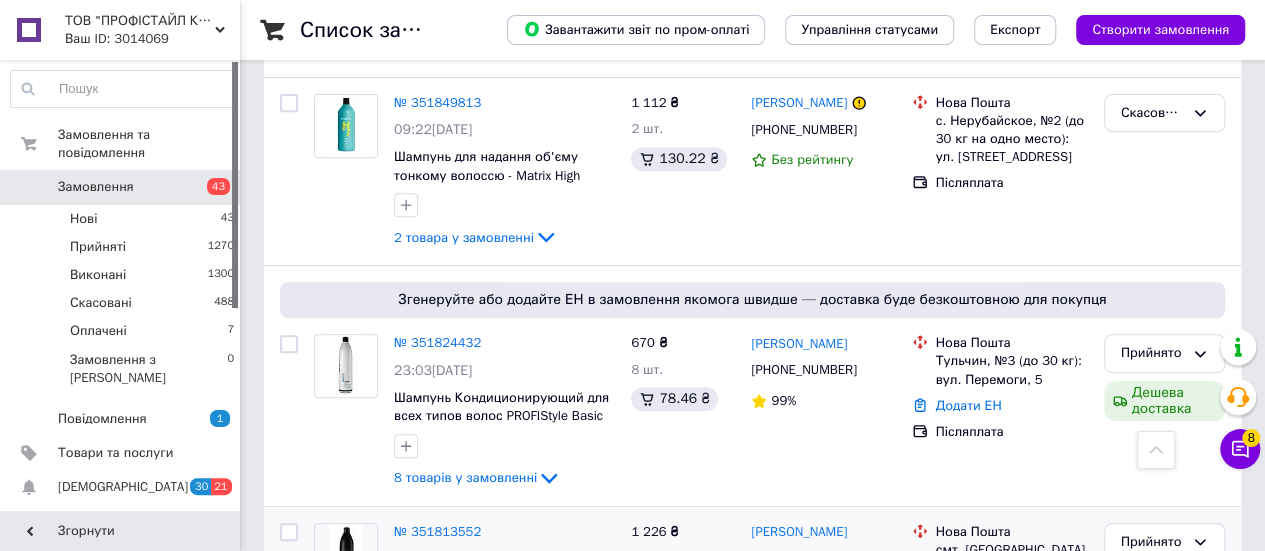 click on "2" at bounding box center [327, 935] 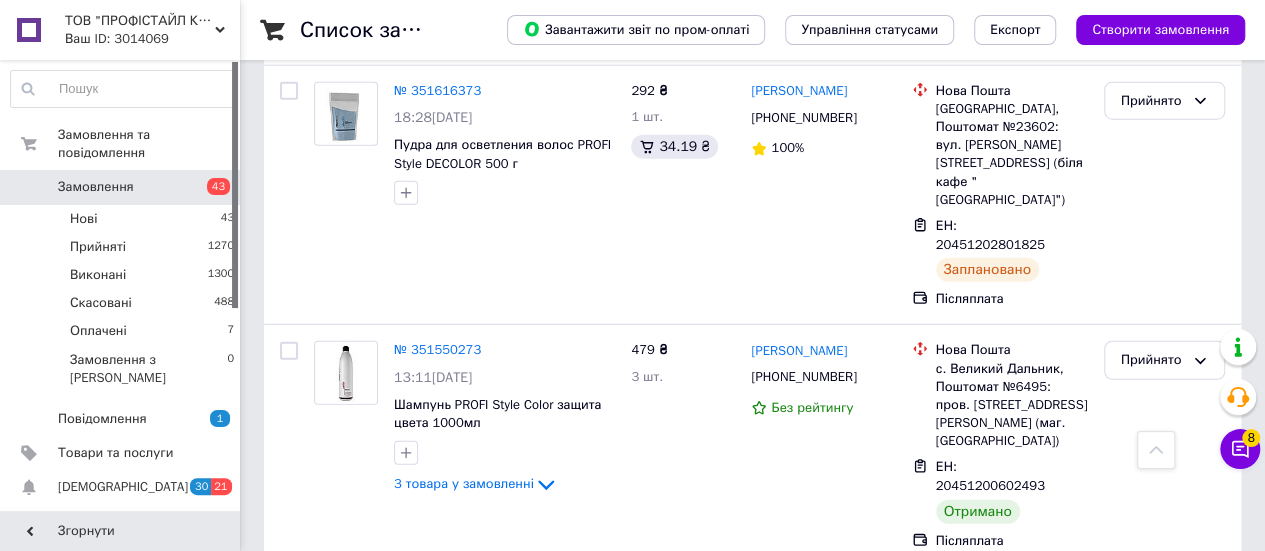 scroll, scrollTop: 2500, scrollLeft: 0, axis: vertical 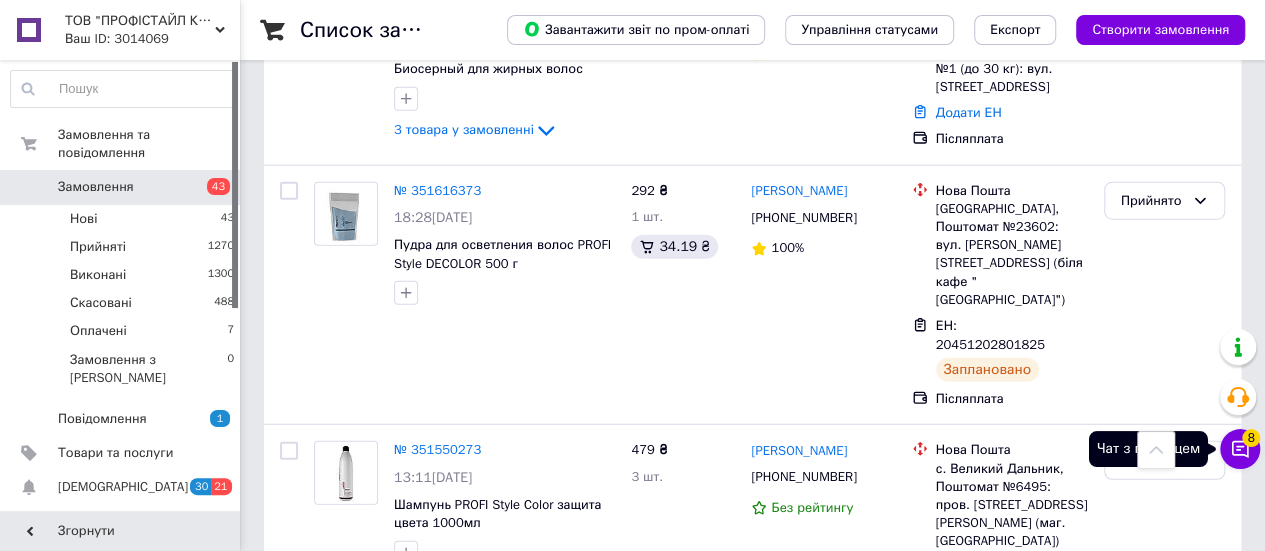 click 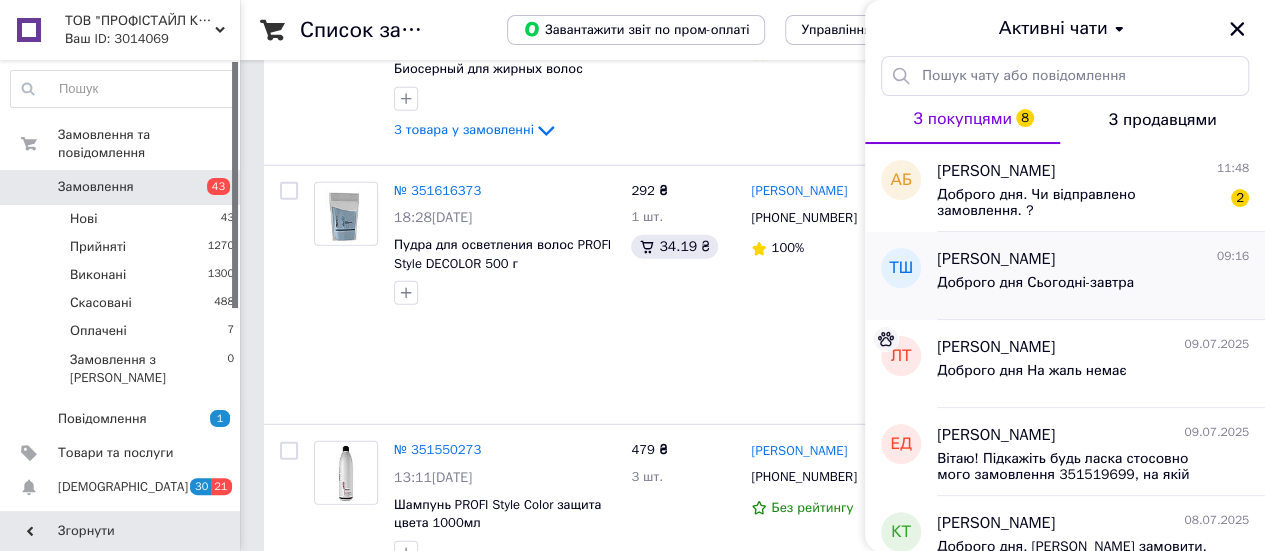 click on "Доброго дня
Сьогодні-завтра" at bounding box center (1035, 289) 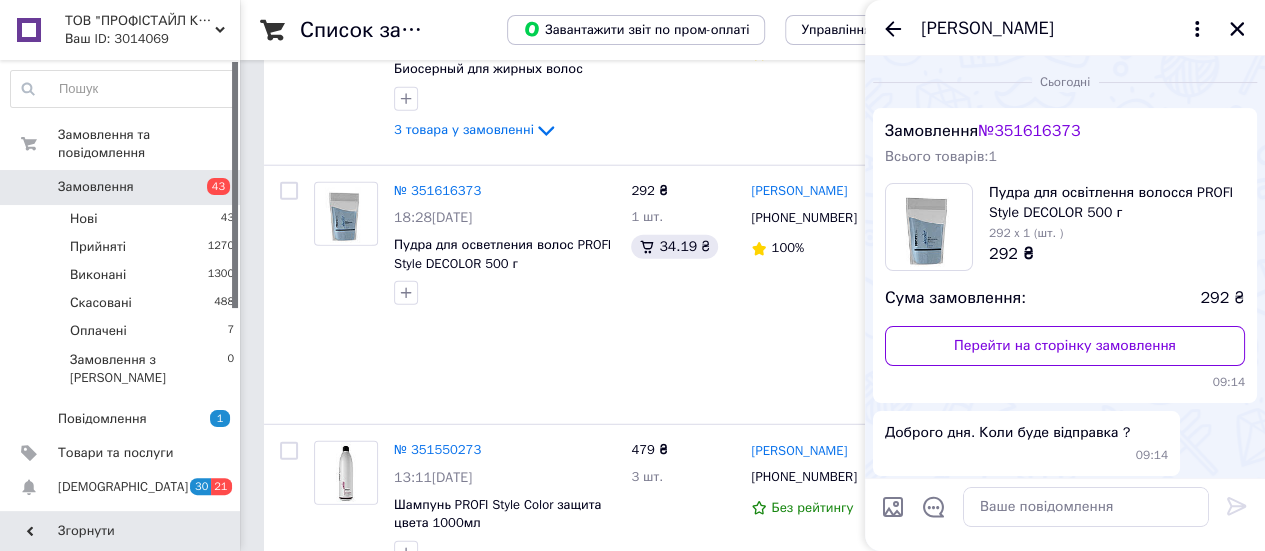 scroll, scrollTop: 57, scrollLeft: 0, axis: vertical 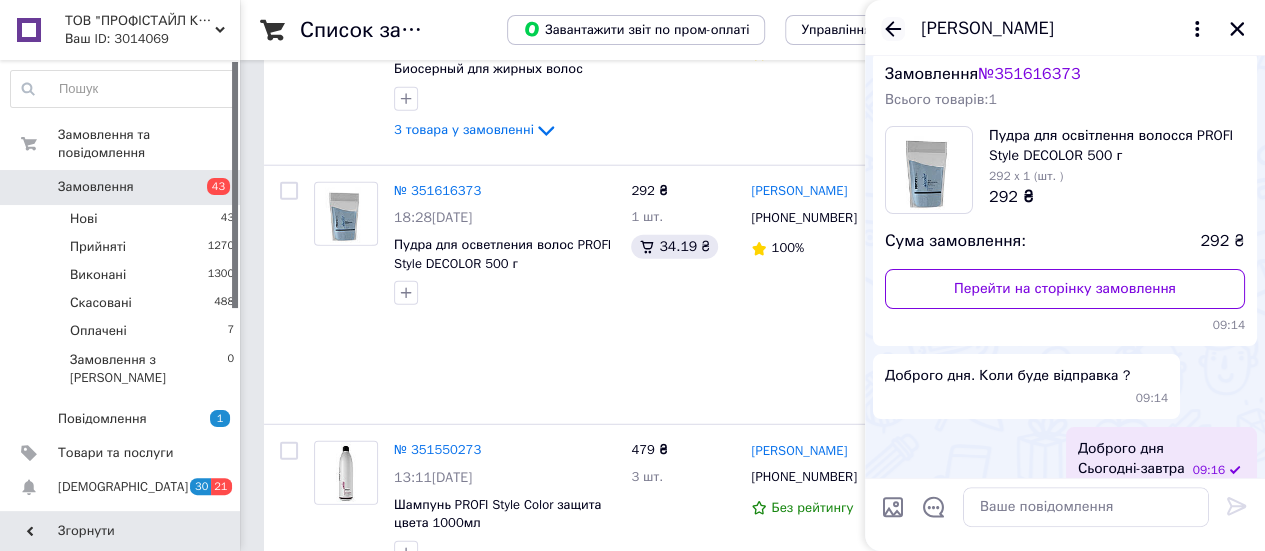 click 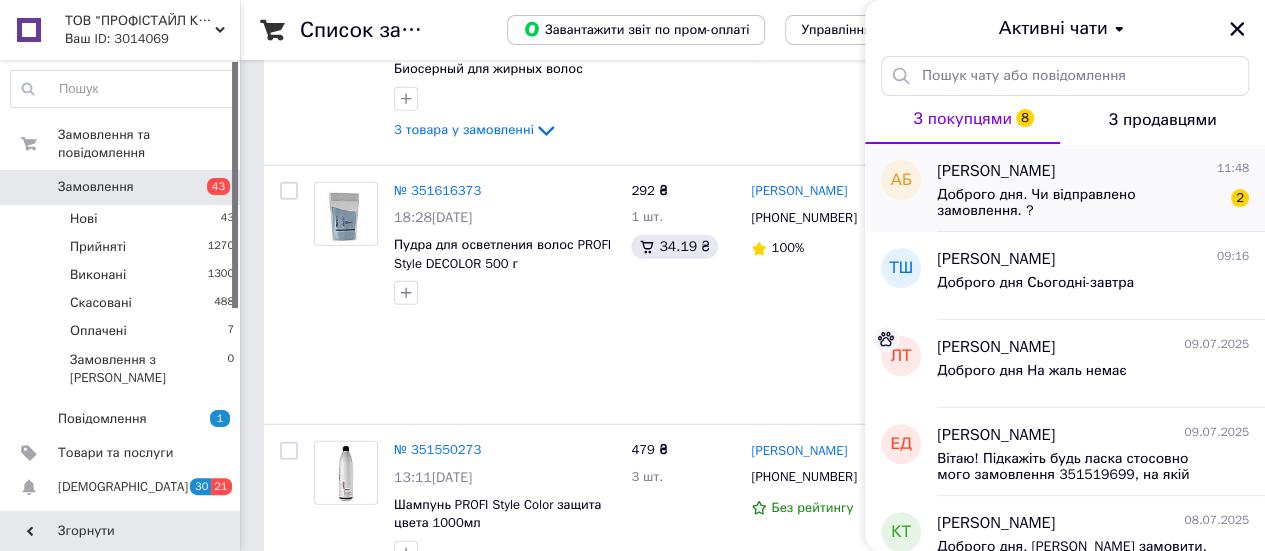 click on "Доброго дня. Чи відправлено замовлення. ?" at bounding box center (1079, 203) 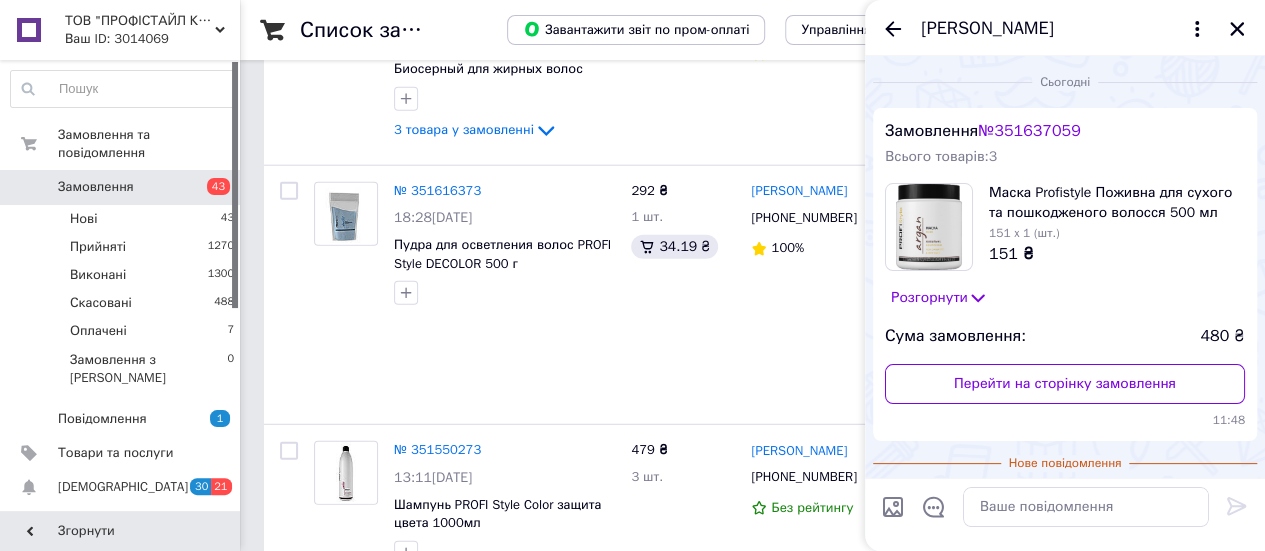 scroll, scrollTop: 174, scrollLeft: 0, axis: vertical 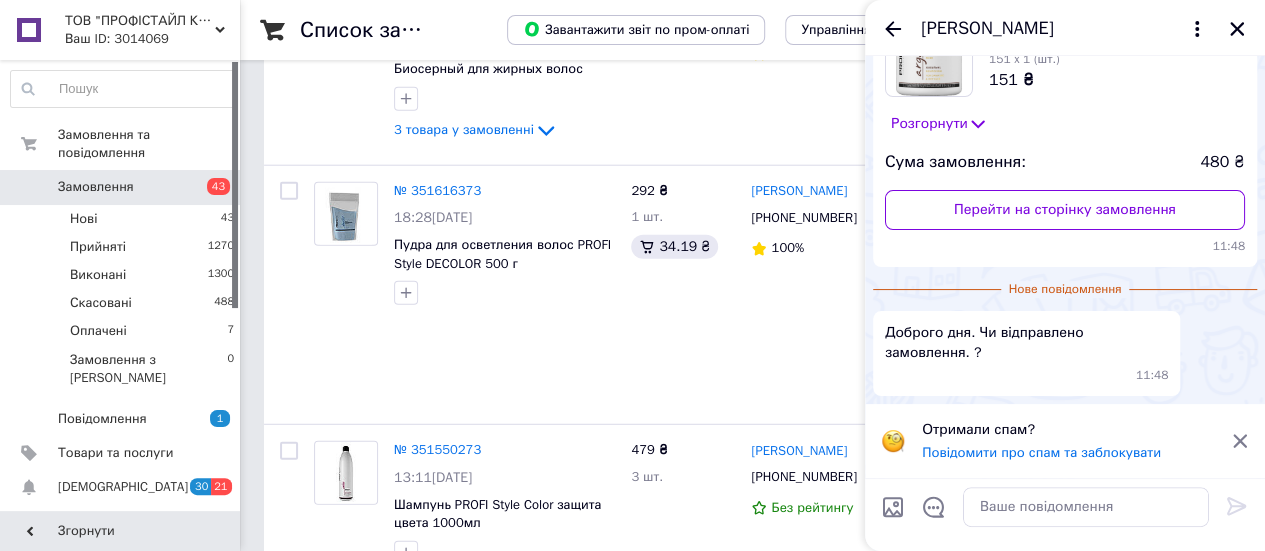 click on "Перейти на сторінку замовлення" at bounding box center [1065, 210] 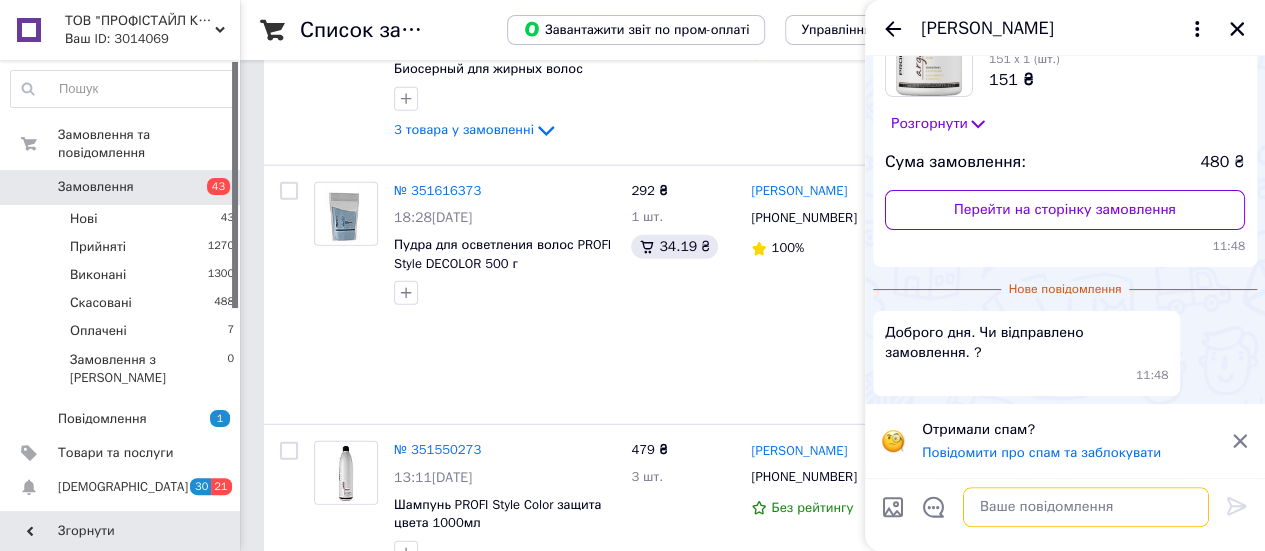 click at bounding box center (1086, 507) 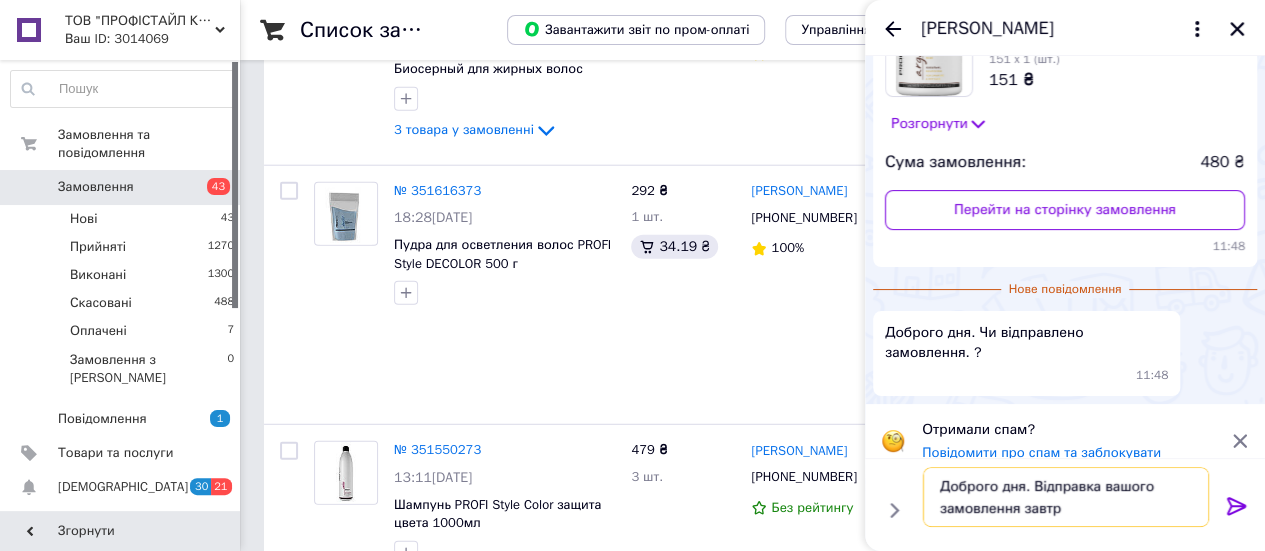 type on "Доброго дня. Відправка вашого замовлення завтра" 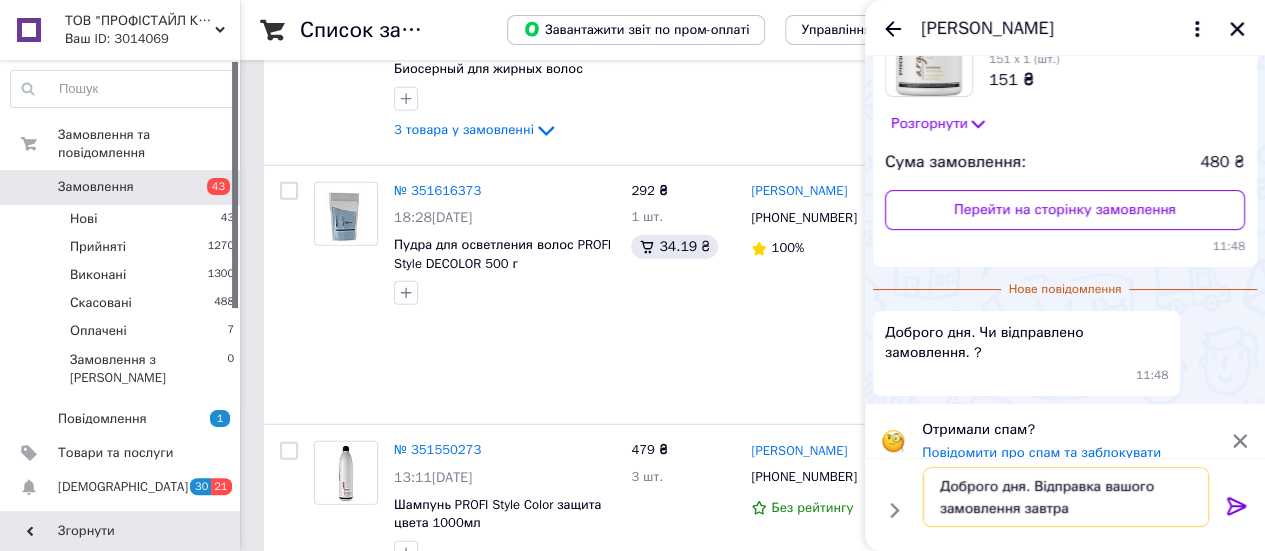 type 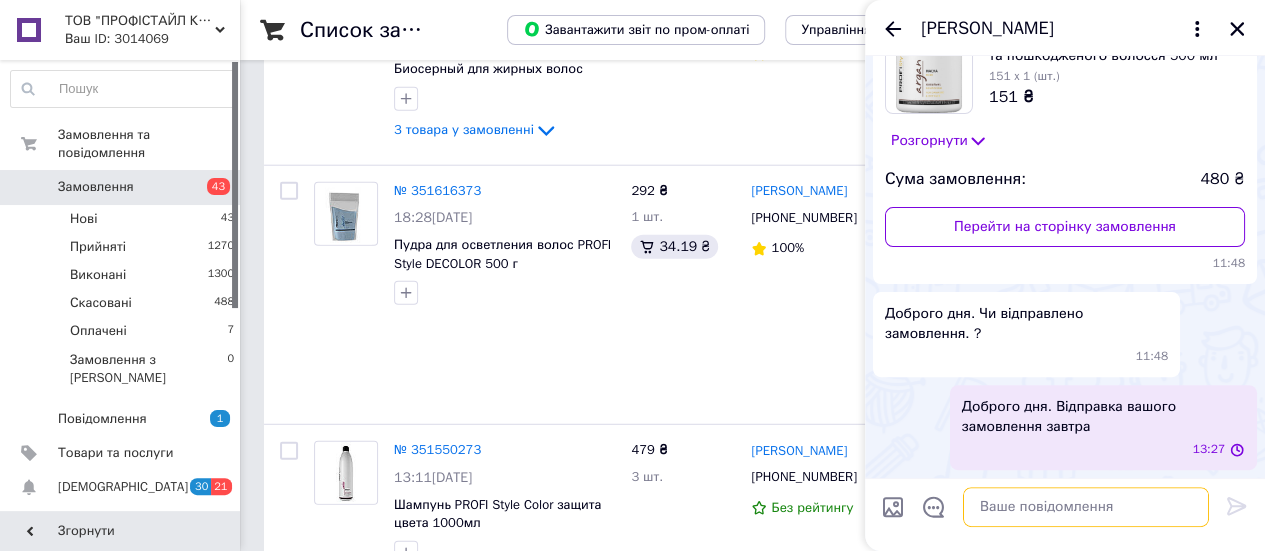scroll, scrollTop: 156, scrollLeft: 0, axis: vertical 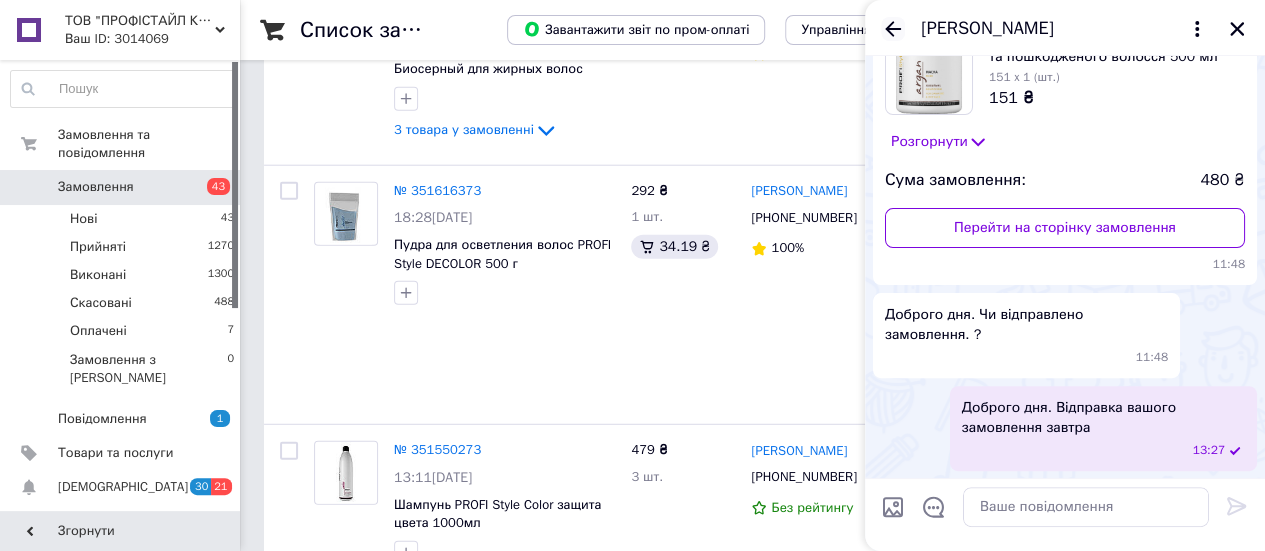 click 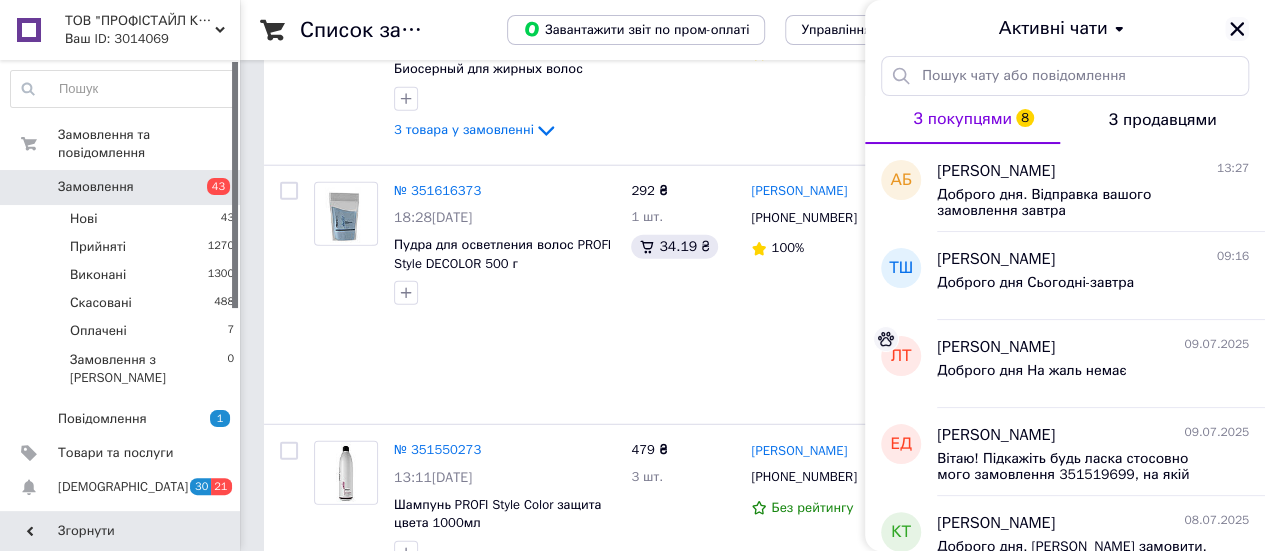 click 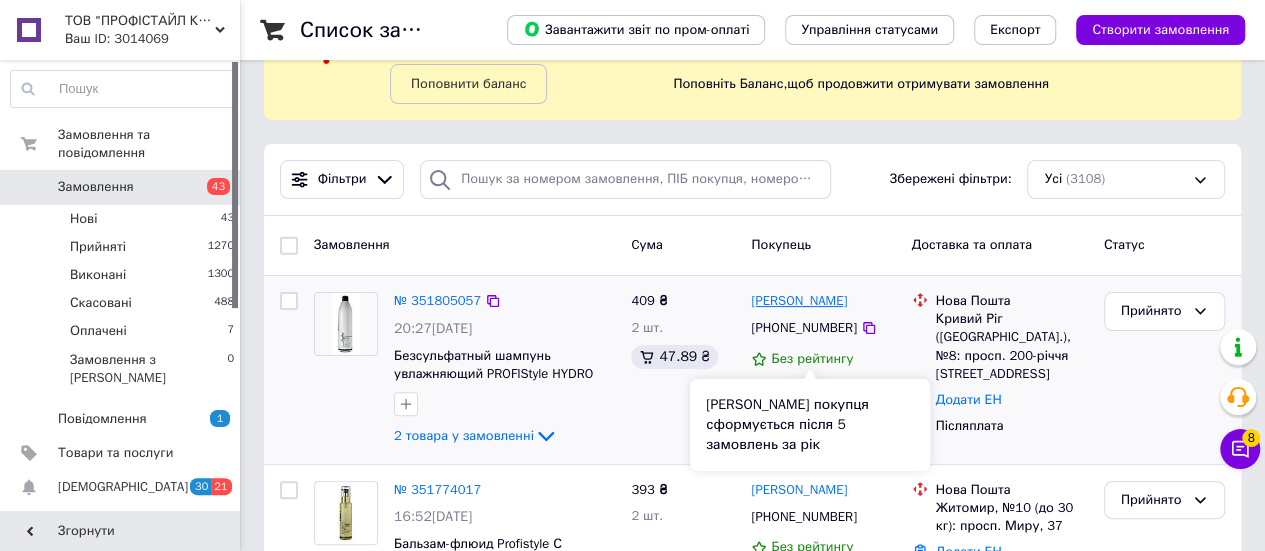 scroll, scrollTop: 0, scrollLeft: 0, axis: both 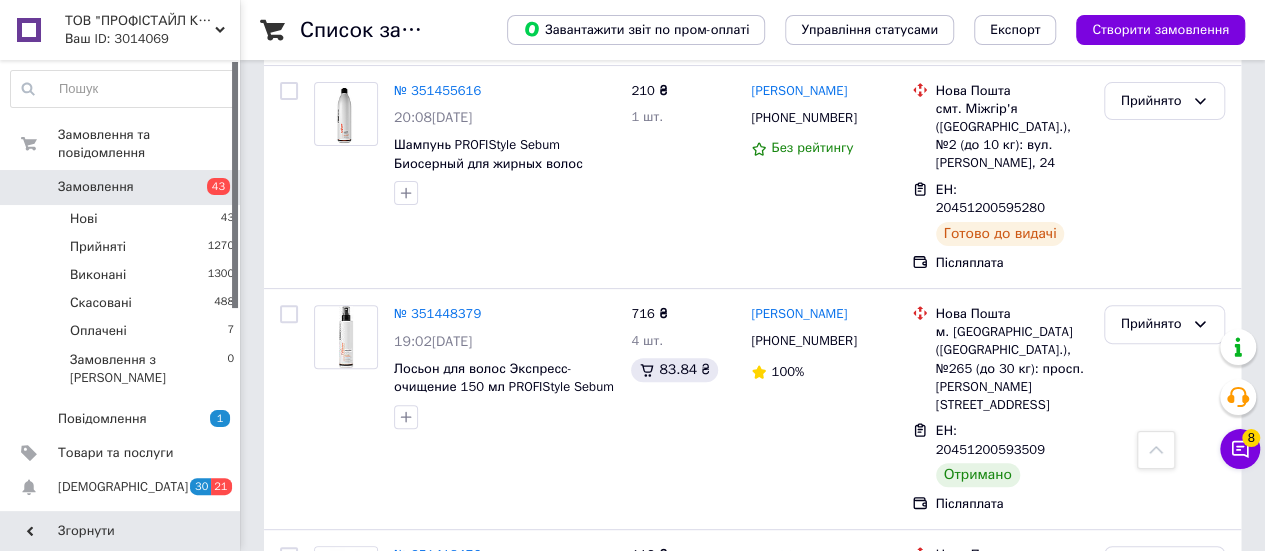 click on "1" at bounding box center (404, 816) 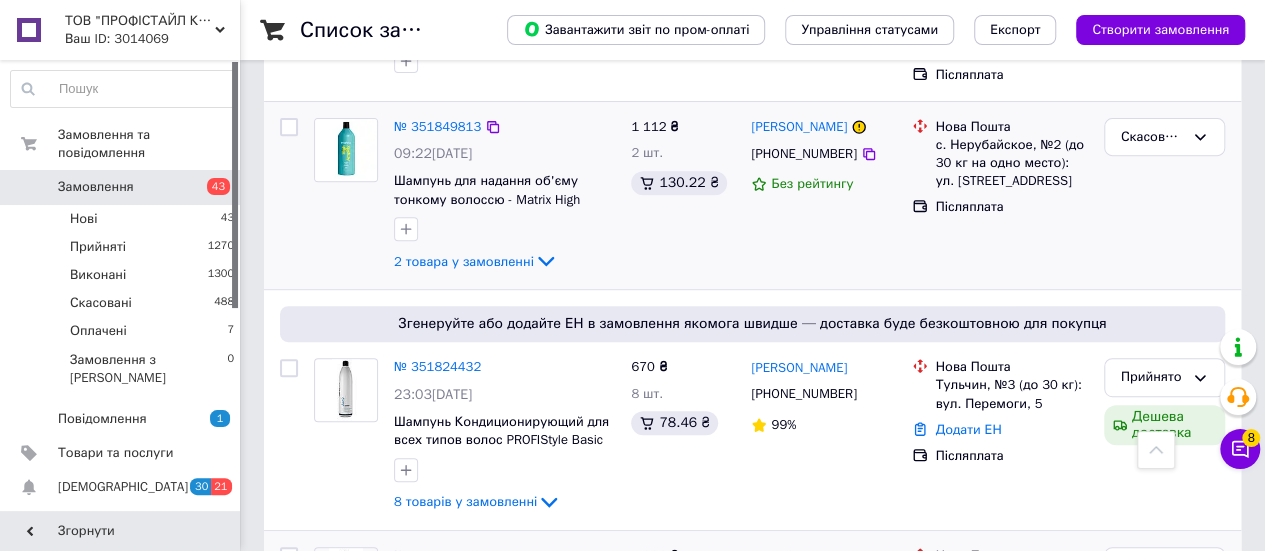 scroll, scrollTop: 4168, scrollLeft: 0, axis: vertical 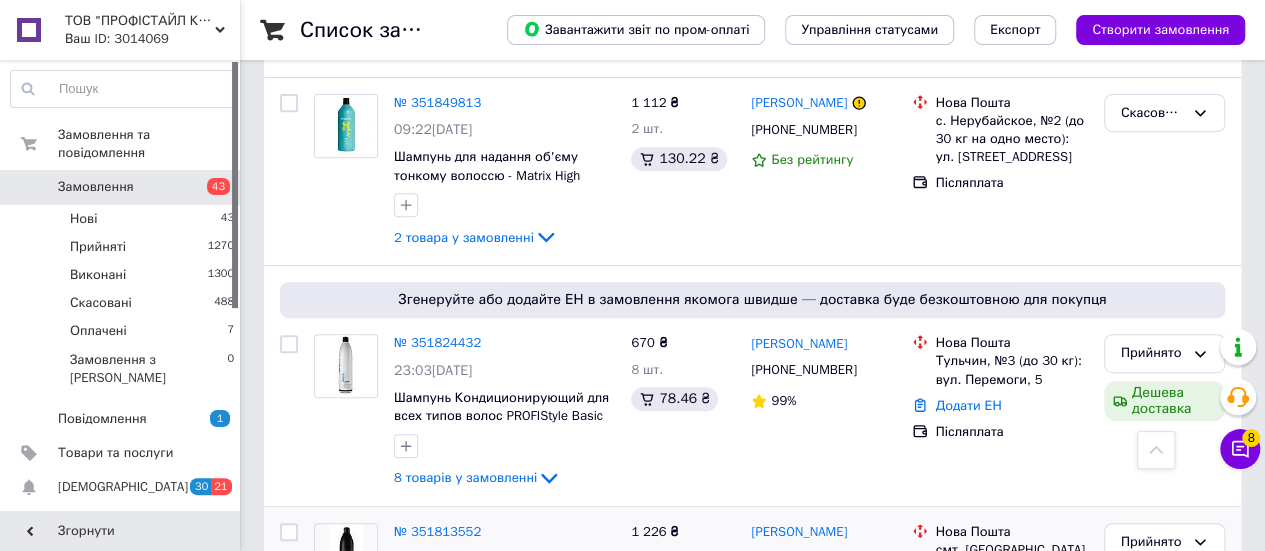 click on "Замовлення" at bounding box center [96, 187] 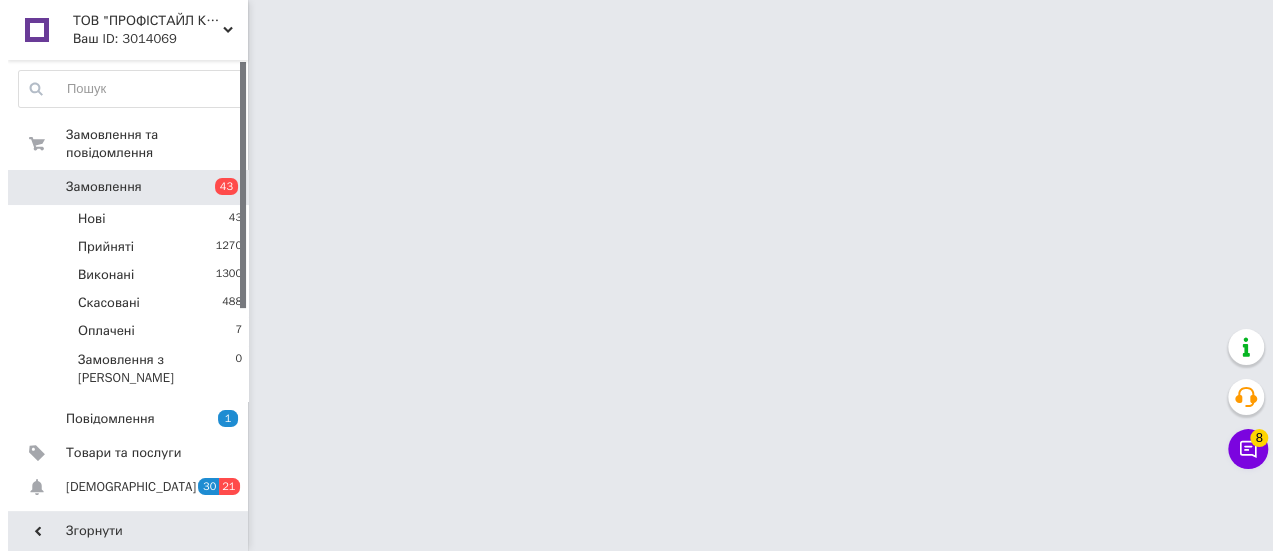 scroll, scrollTop: 0, scrollLeft: 0, axis: both 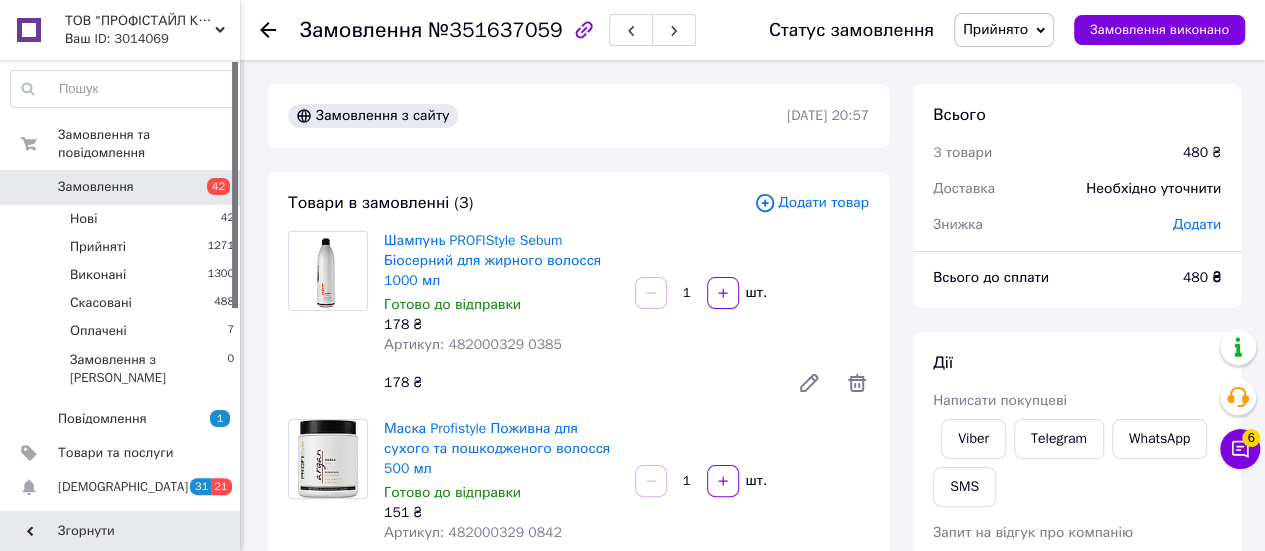 click on "Замовлення" at bounding box center (121, 187) 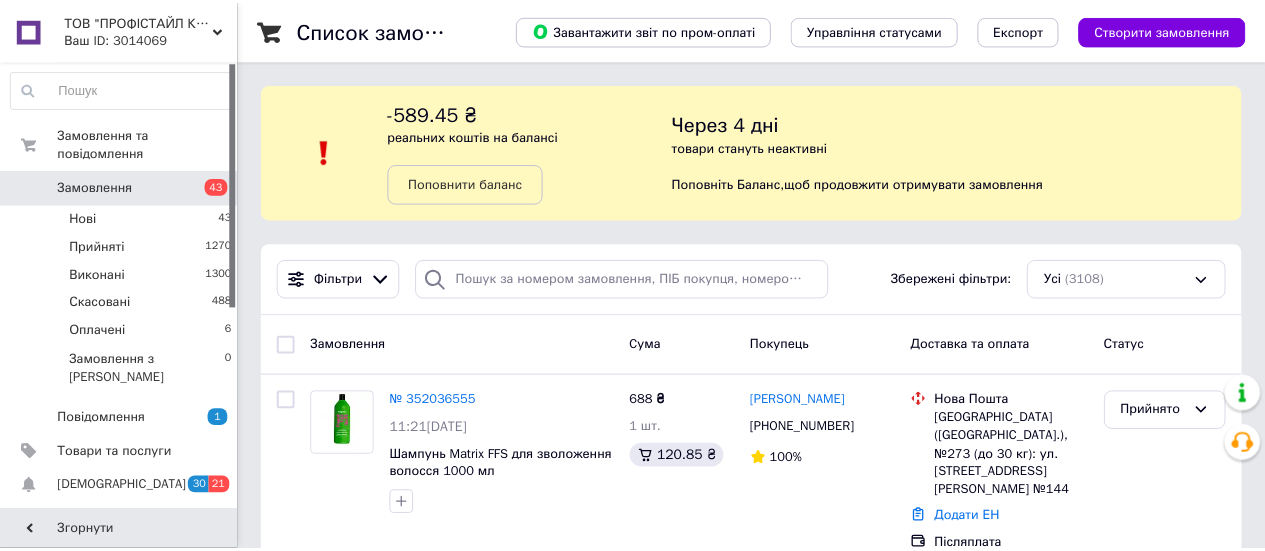 scroll, scrollTop: 0, scrollLeft: 0, axis: both 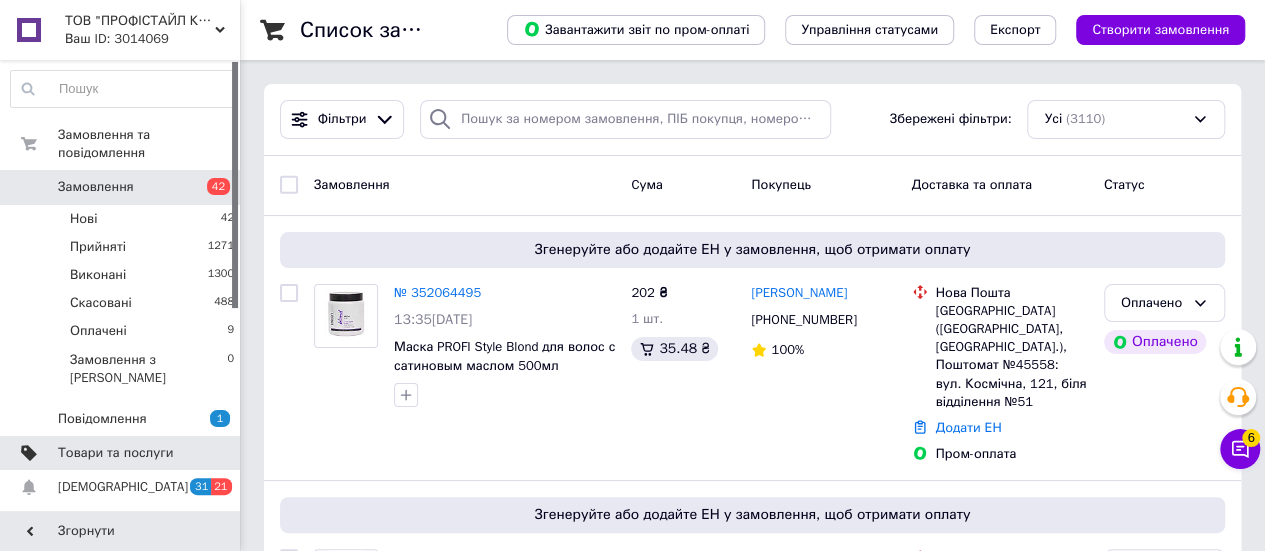 click on "Товари та послуги" at bounding box center [115, 453] 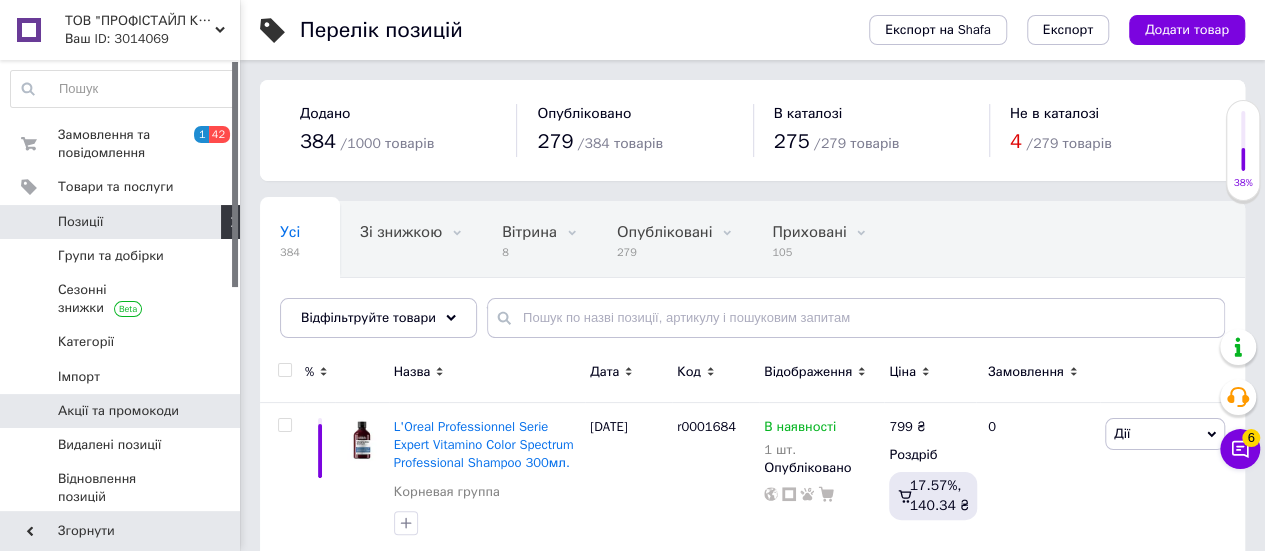 click on "Акції та промокоди" at bounding box center (123, 411) 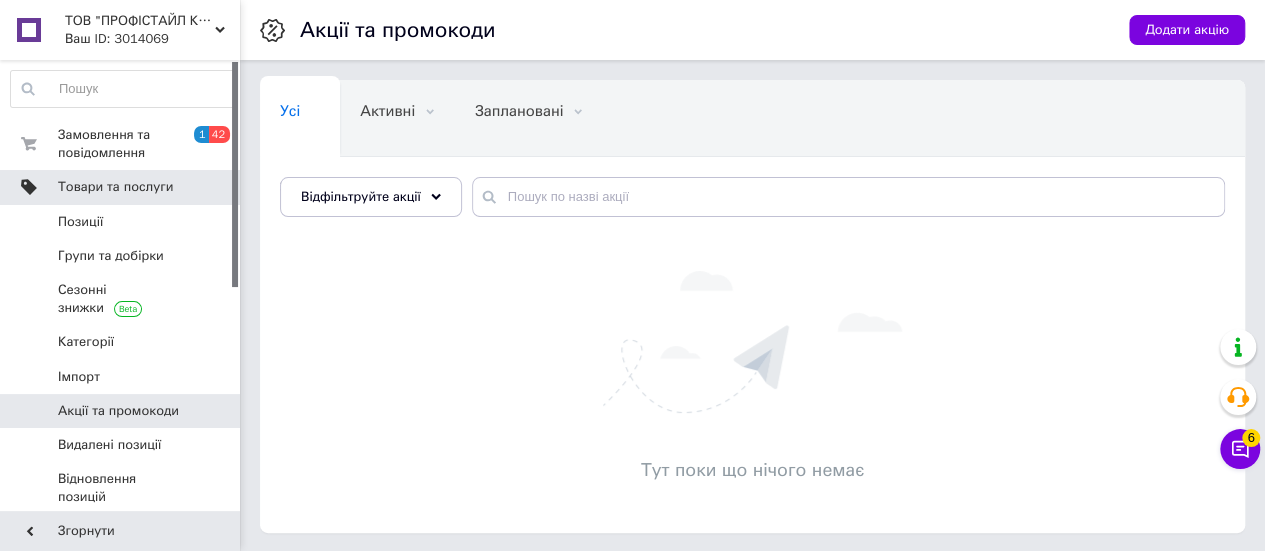 click on "Товари та послуги" at bounding box center (115, 187) 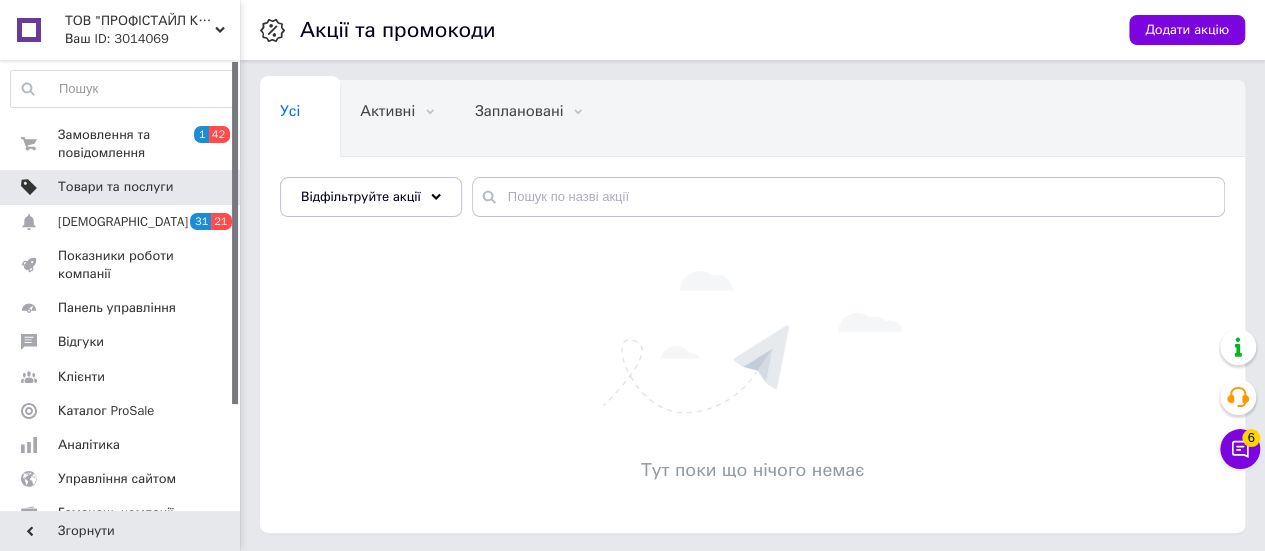 click on "Товари та послуги" at bounding box center (115, 187) 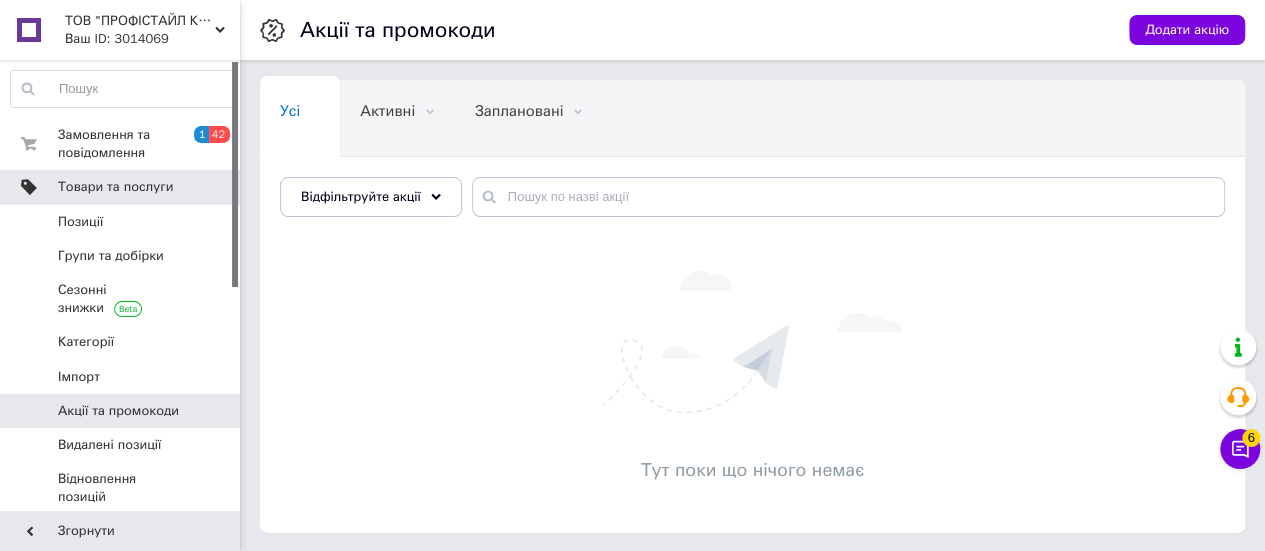 click on "Товари та послуги" at bounding box center [115, 187] 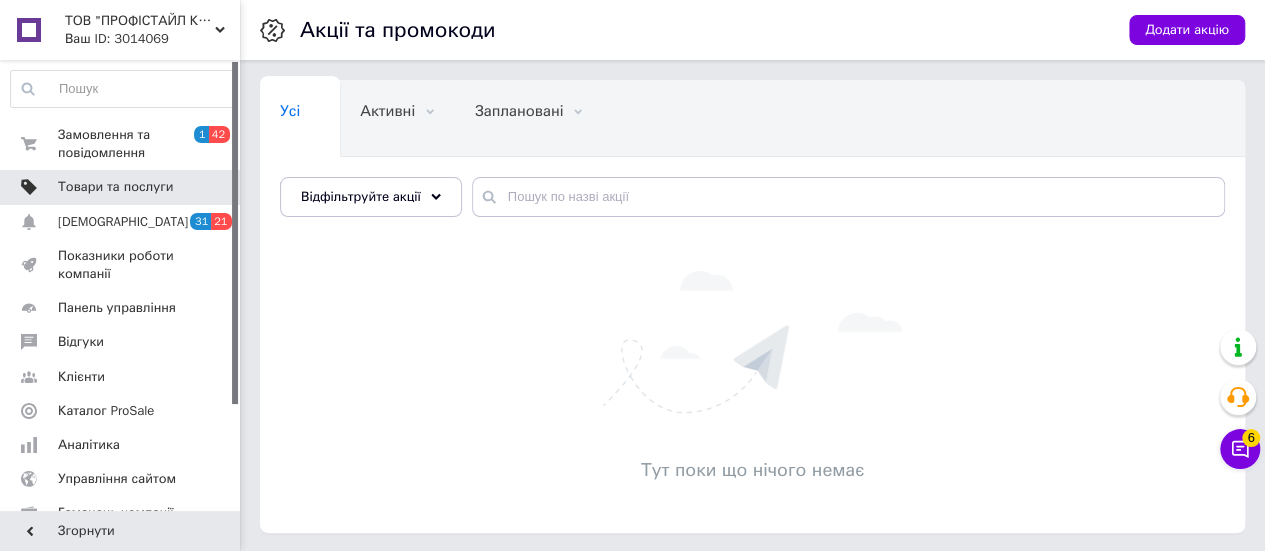 click on "Товари та послуги" at bounding box center (115, 187) 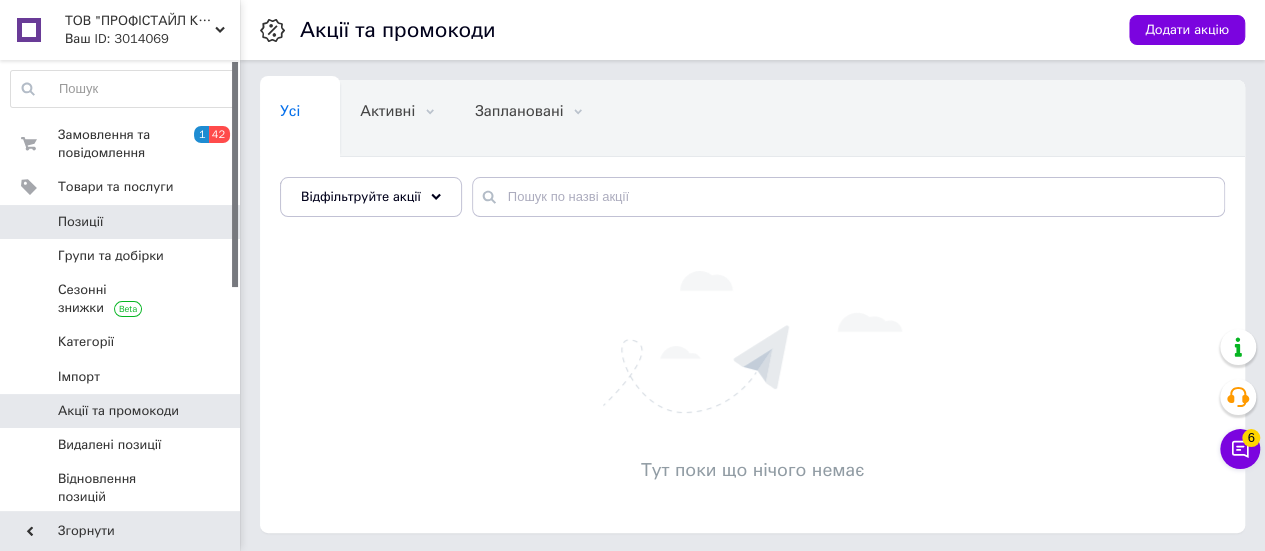 click on "Позиції" at bounding box center (80, 222) 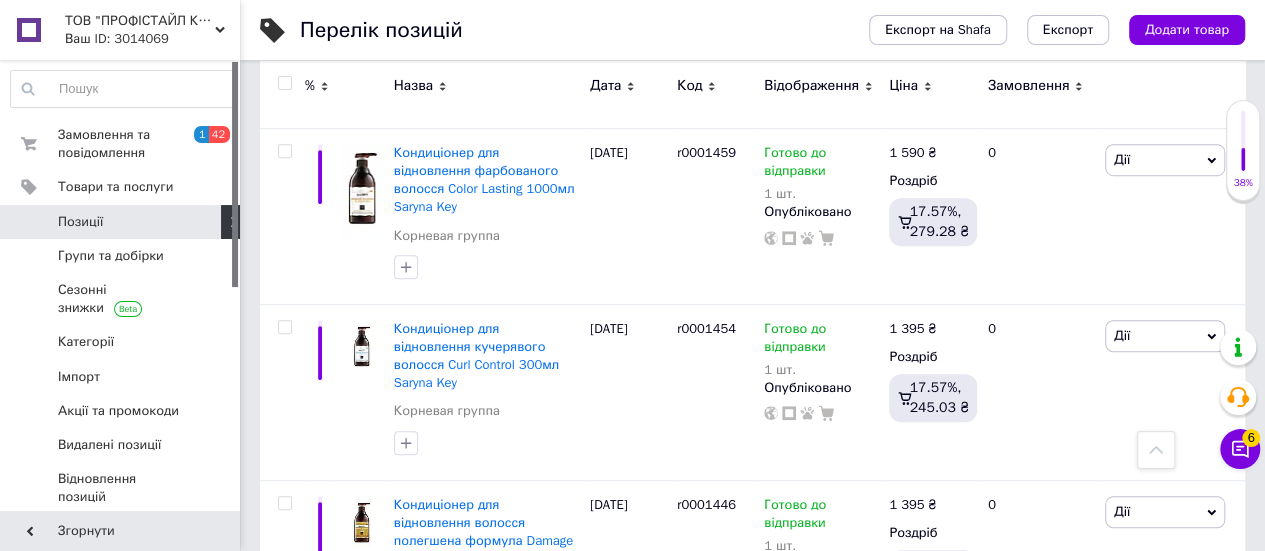 scroll, scrollTop: 0, scrollLeft: 0, axis: both 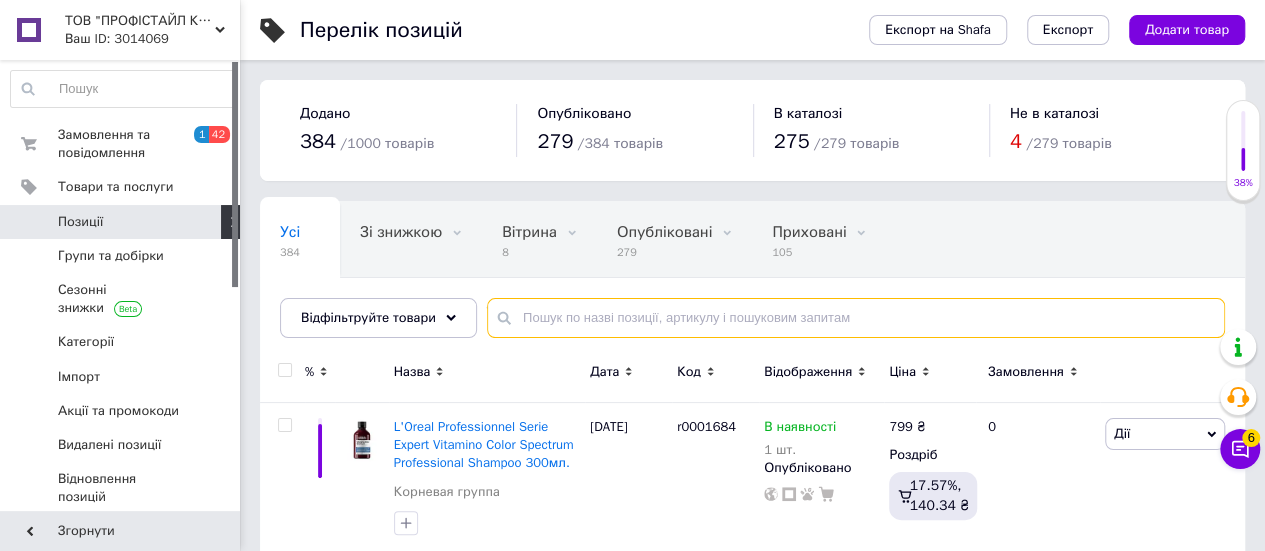 click at bounding box center [856, 318] 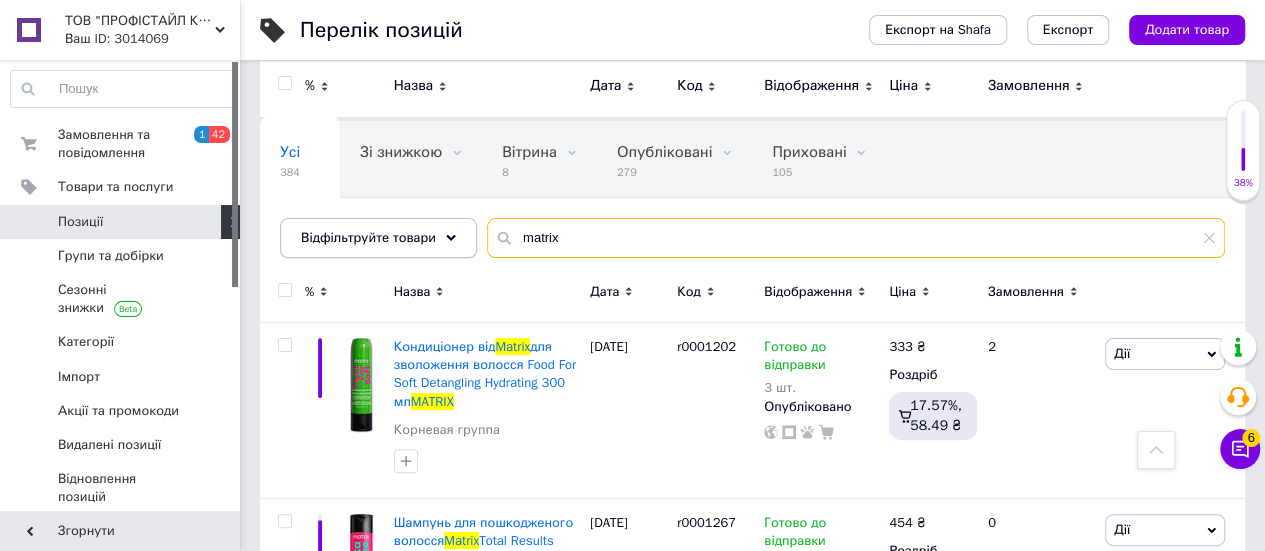 scroll, scrollTop: 0, scrollLeft: 0, axis: both 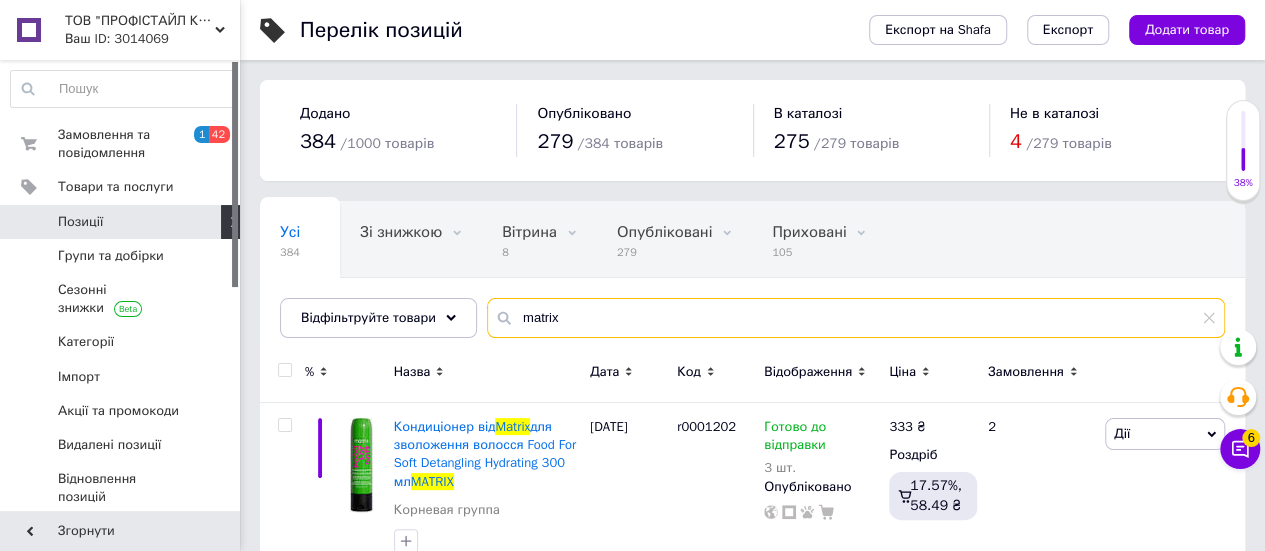 type on "matrix" 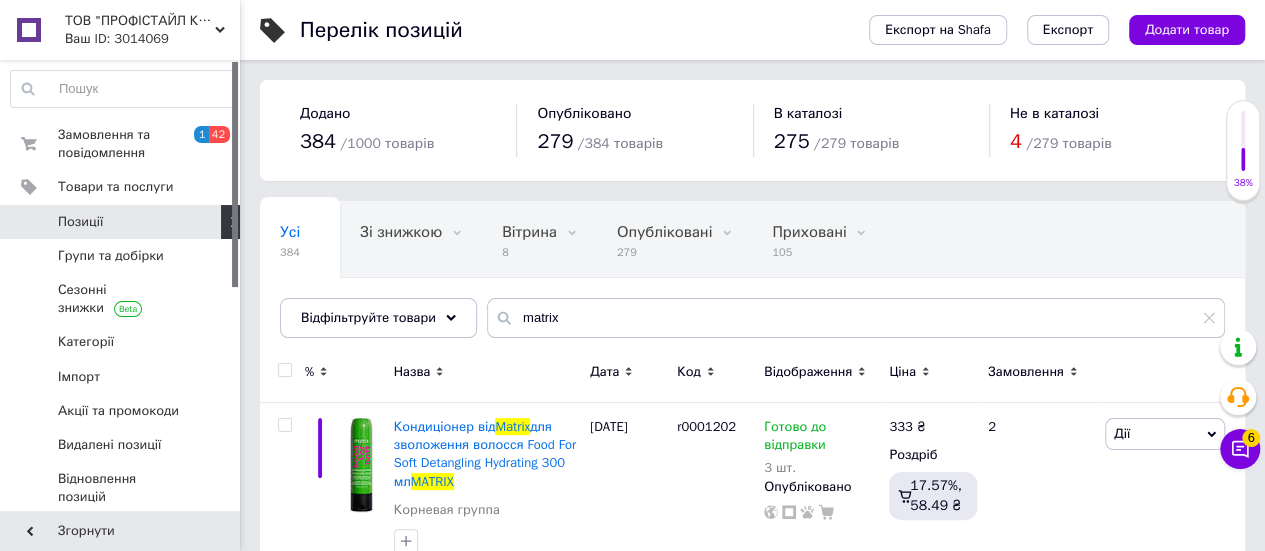 click at bounding box center [284, 370] 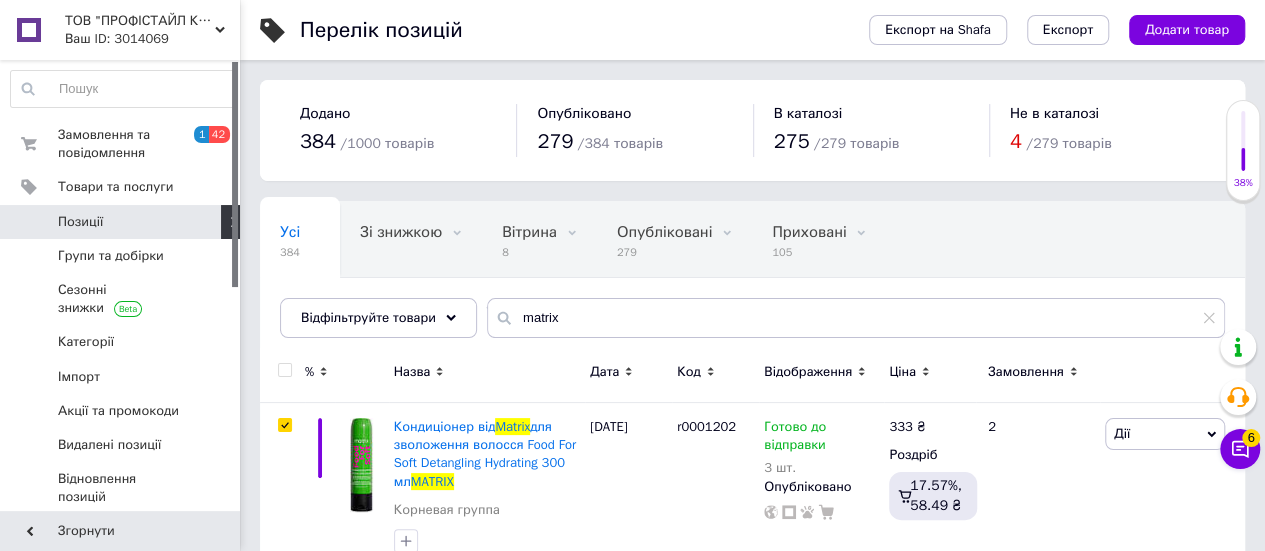 checkbox on "true" 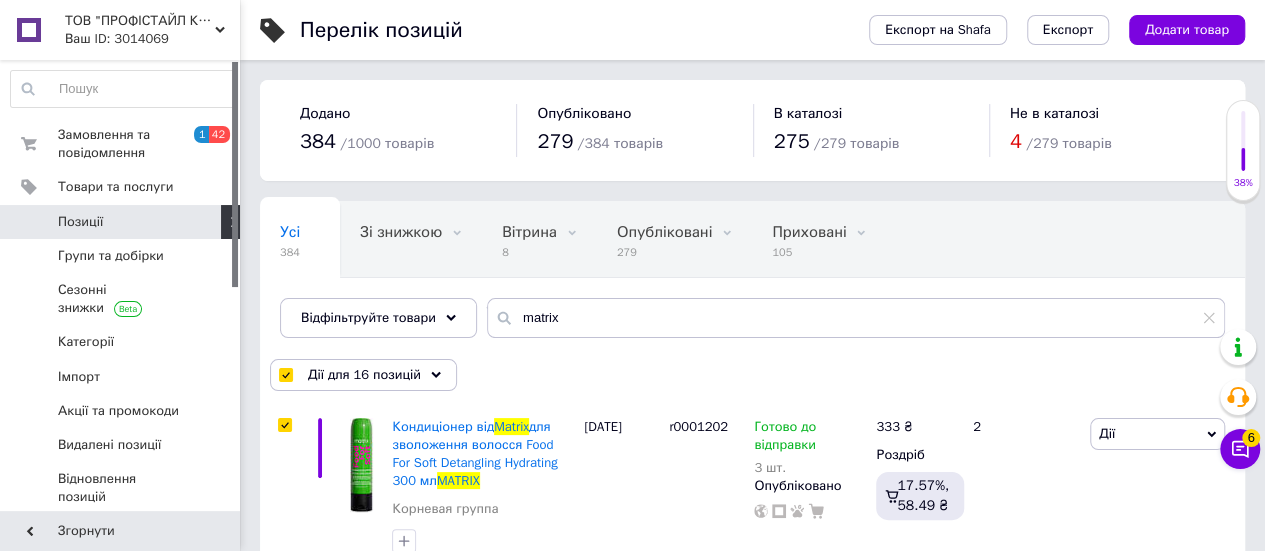 scroll, scrollTop: 200, scrollLeft: 0, axis: vertical 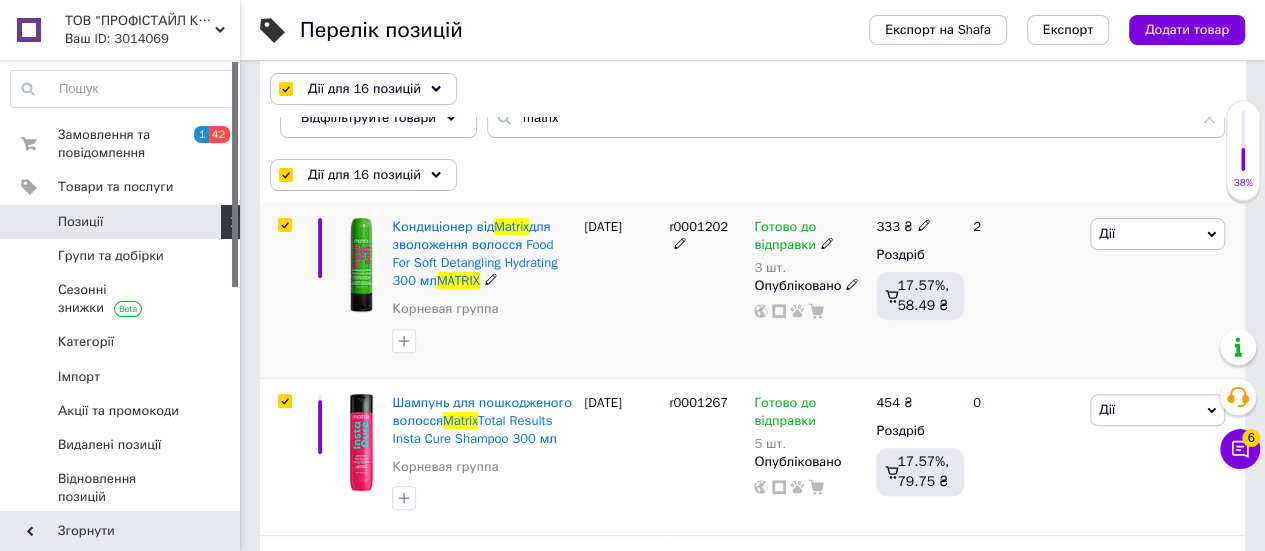 click on "Дії" at bounding box center (1157, 234) 